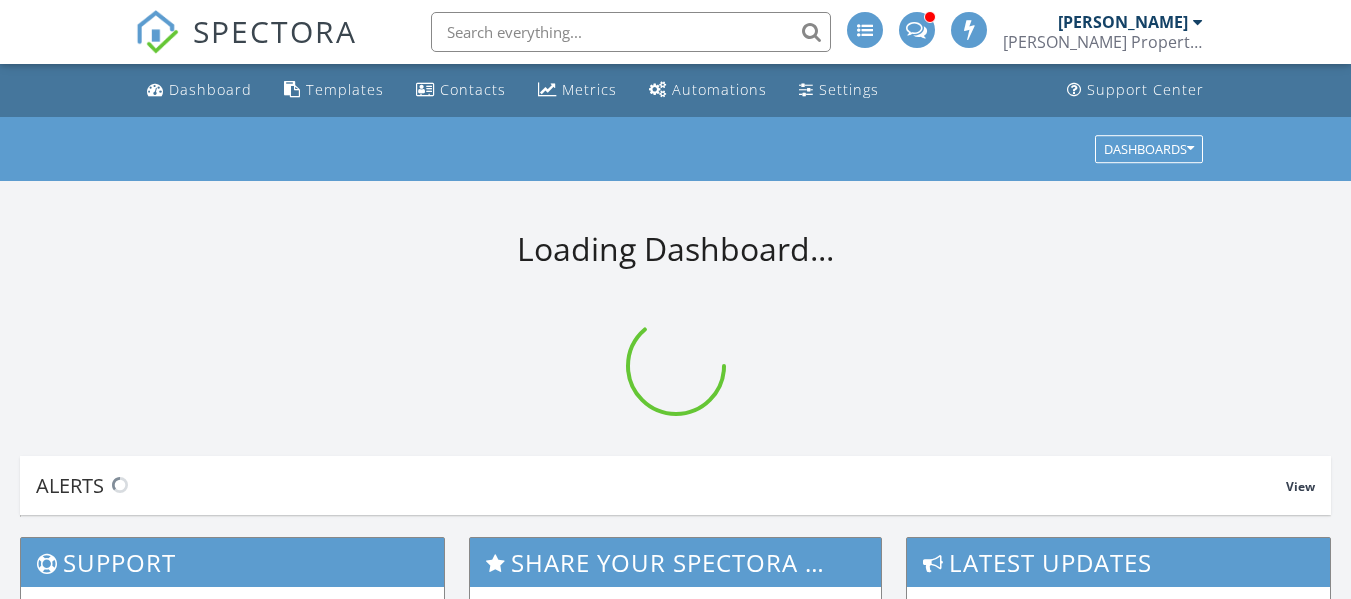 scroll, scrollTop: 0, scrollLeft: 0, axis: both 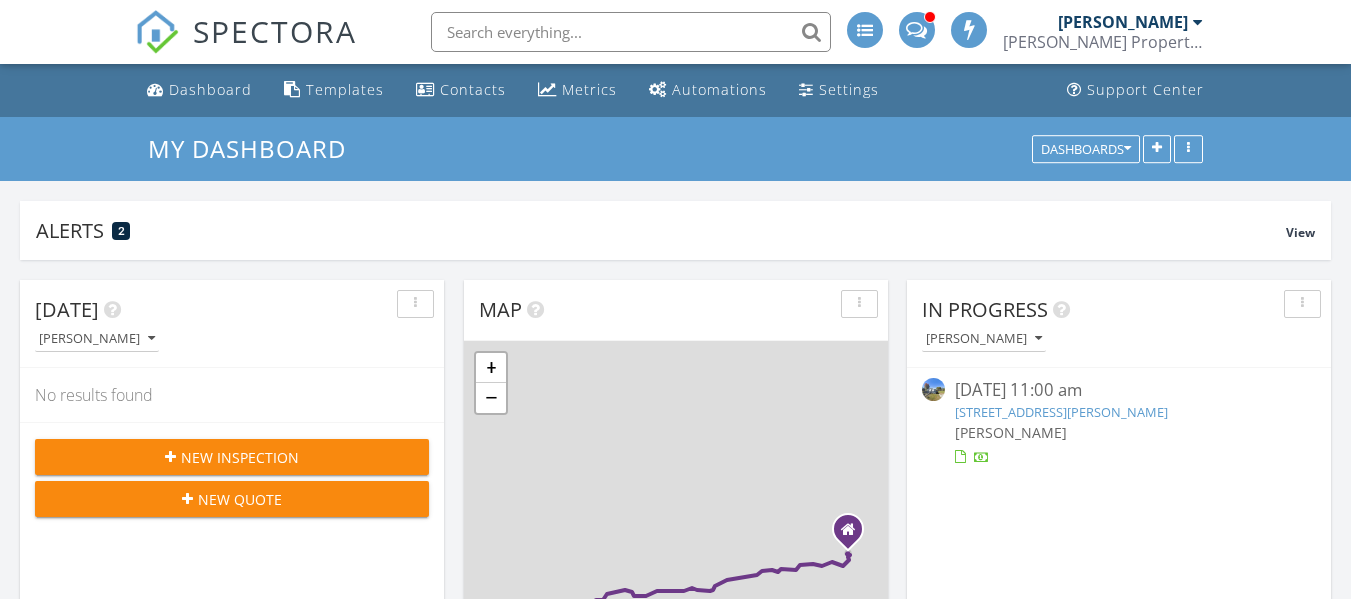 click on "[PERSON_NAME]" at bounding box center (1123, 22) 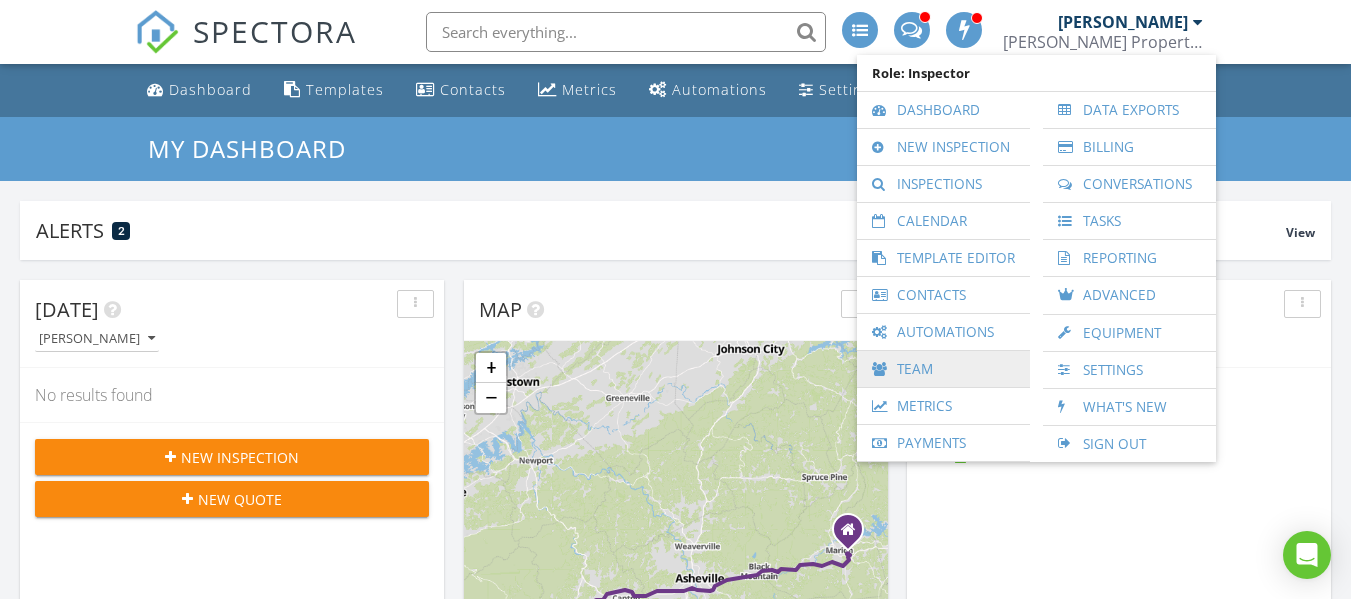 click on "Team" at bounding box center (943, 369) 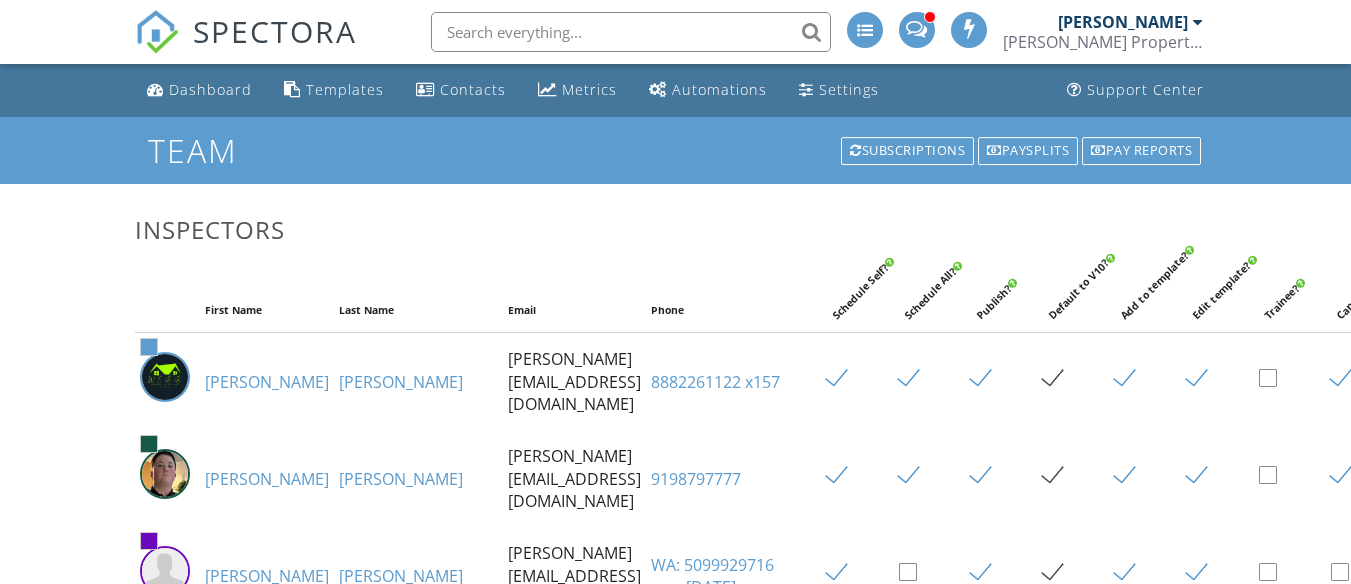 scroll, scrollTop: 137, scrollLeft: 0, axis: vertical 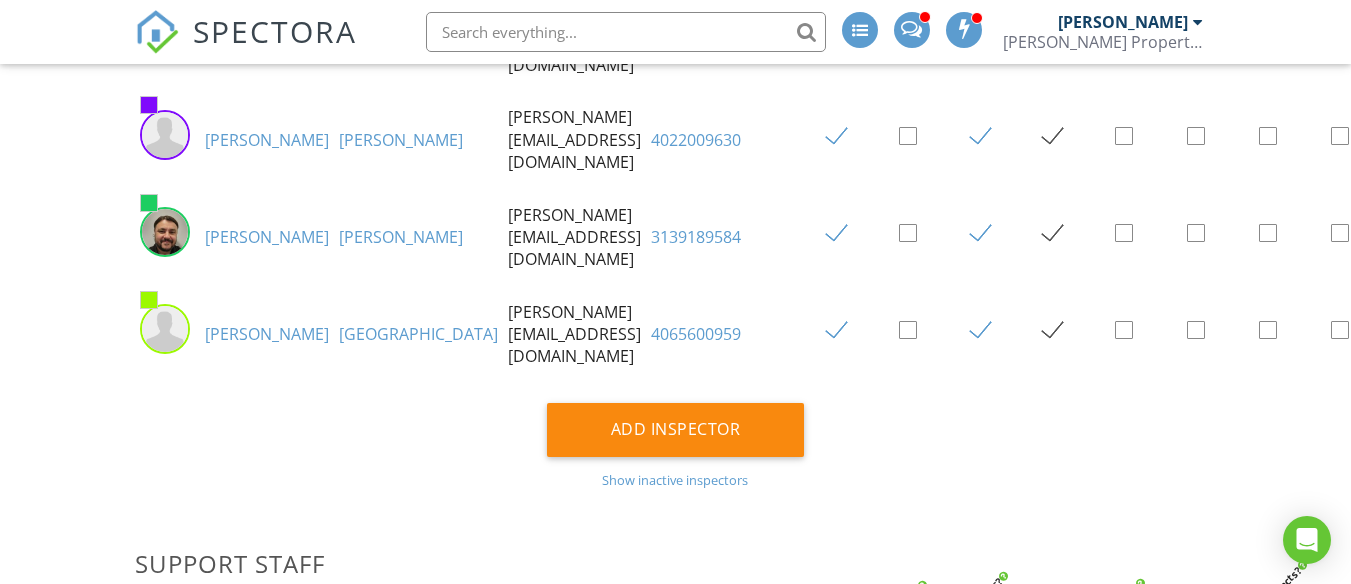 click on "Show inactive inspectors" at bounding box center [675, 480] 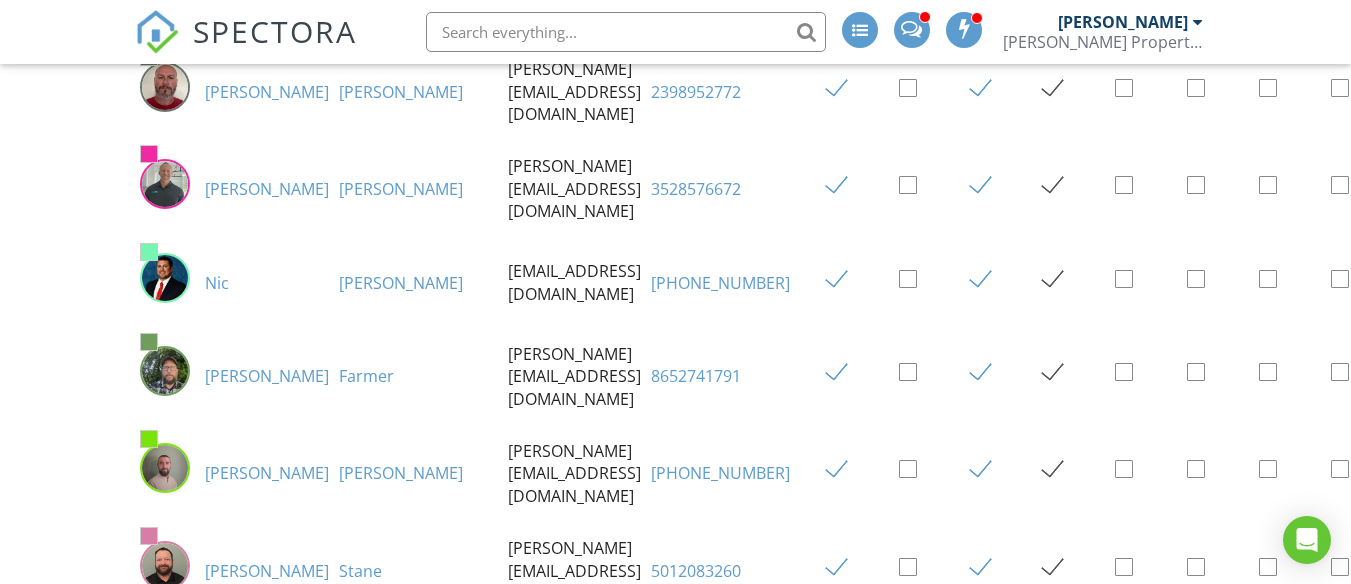 scroll, scrollTop: 1156, scrollLeft: 0, axis: vertical 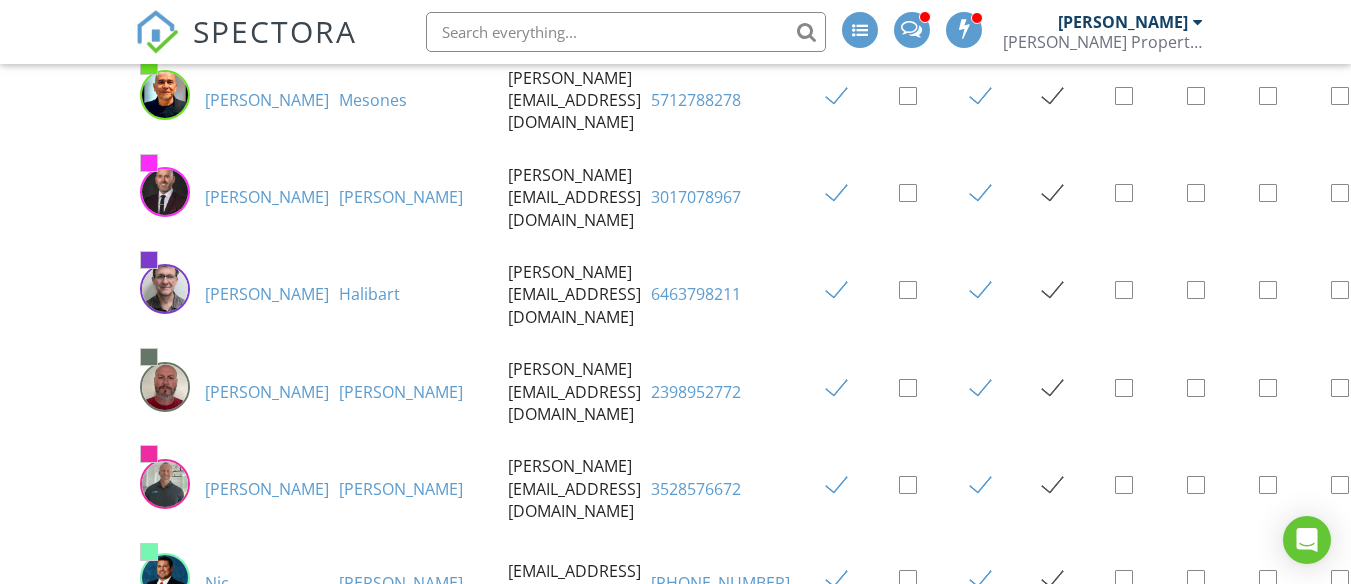 click on "[PERSON_NAME] Property Inspection" at bounding box center (1103, 42) 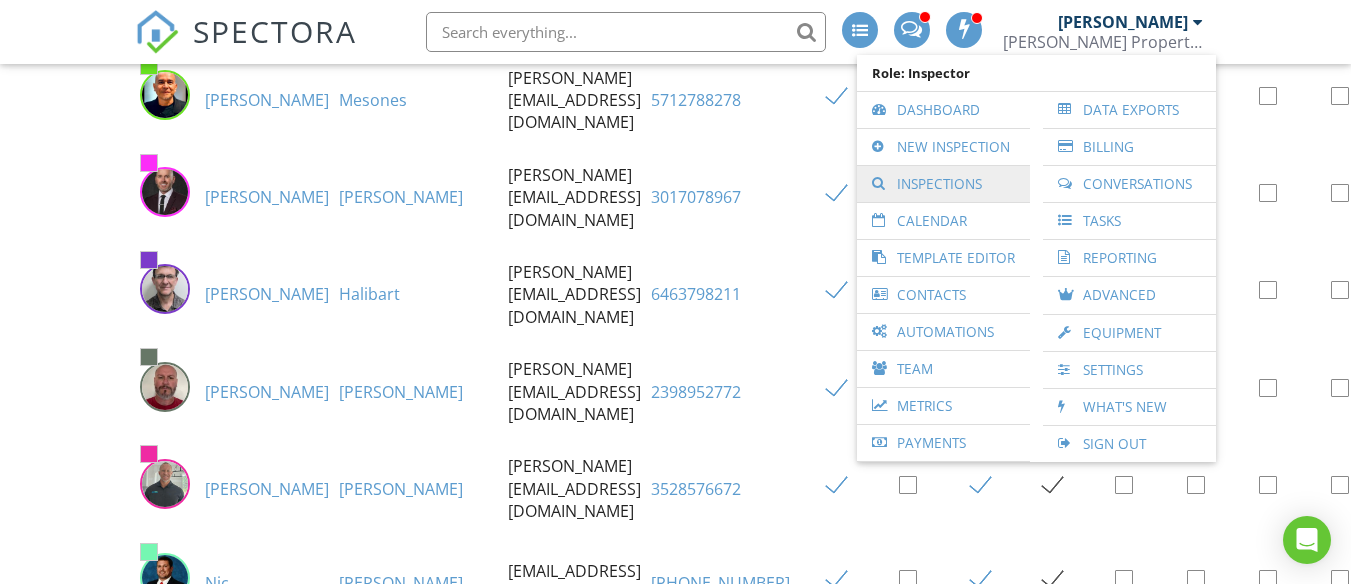 click on "Inspections" at bounding box center (943, 184) 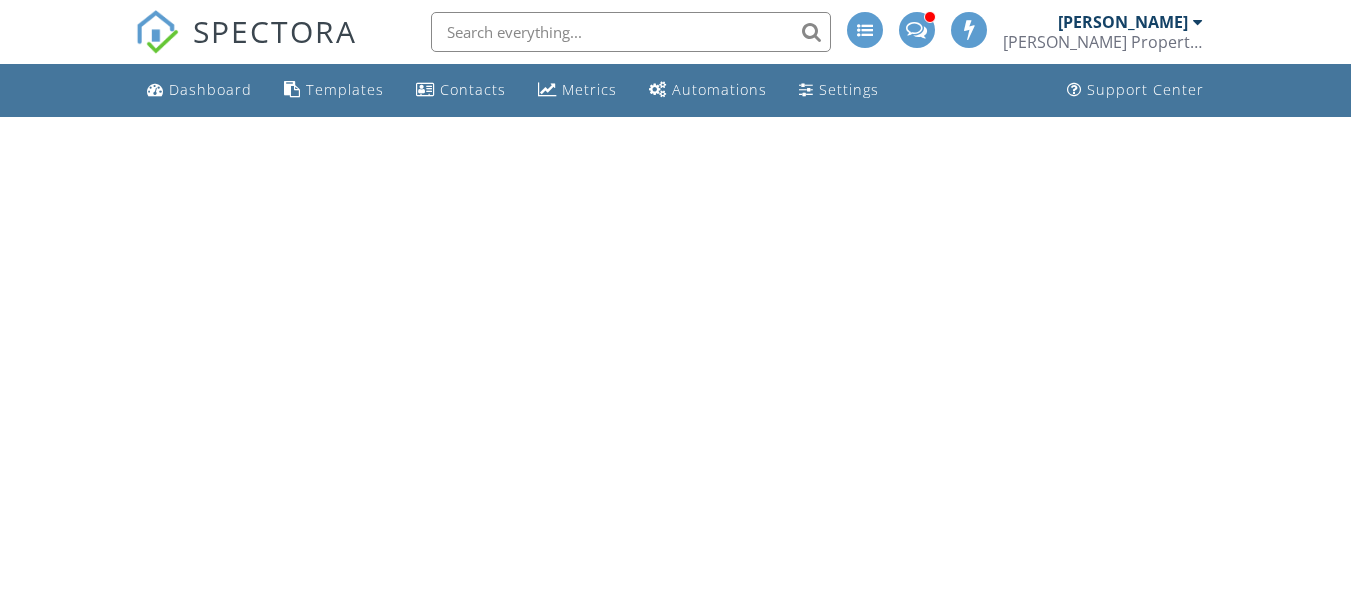 scroll, scrollTop: 0, scrollLeft: 0, axis: both 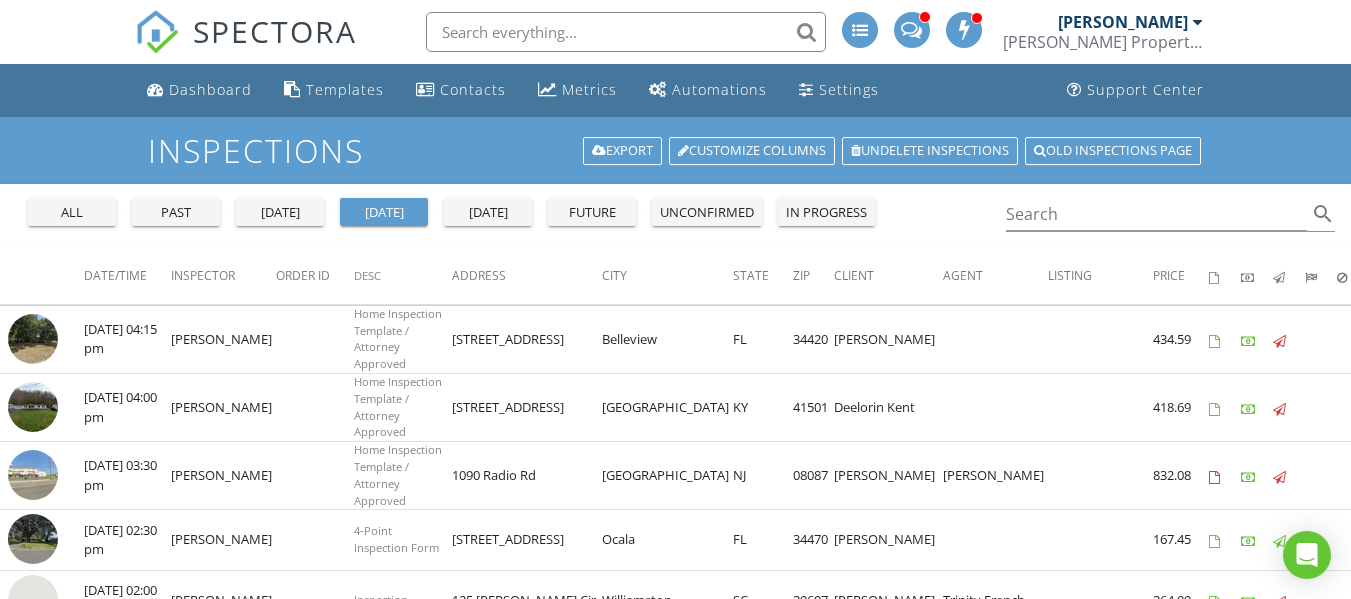 click on "in progress" at bounding box center (826, 213) 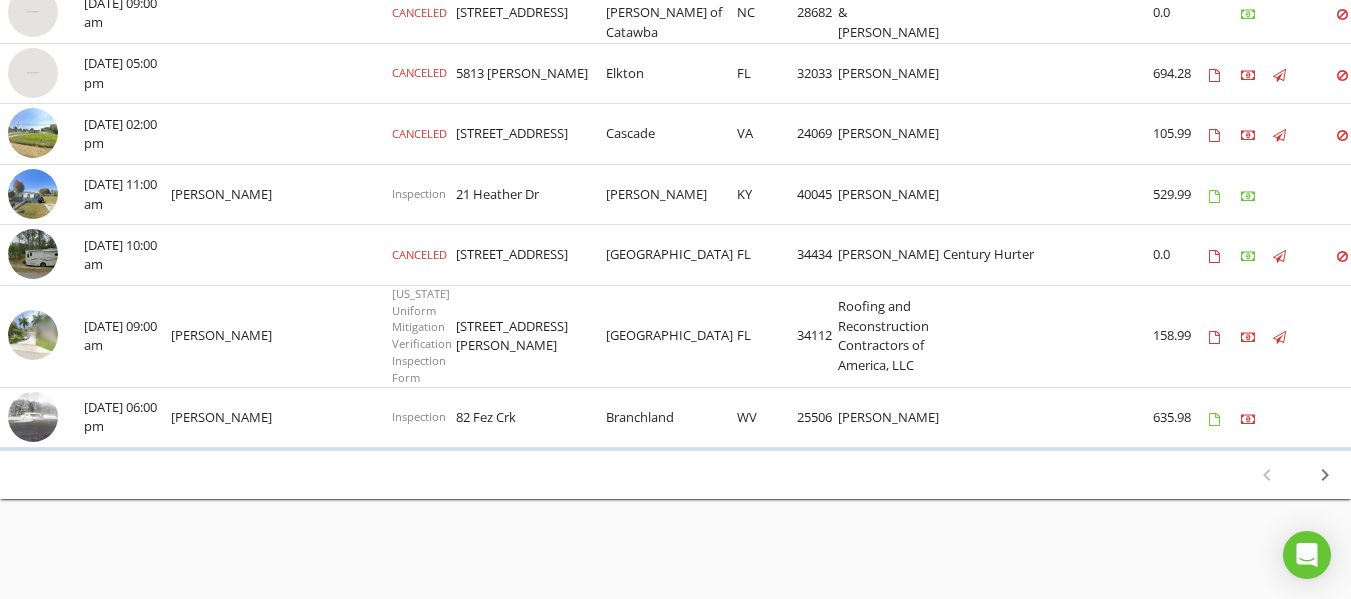 scroll, scrollTop: 1726, scrollLeft: 0, axis: vertical 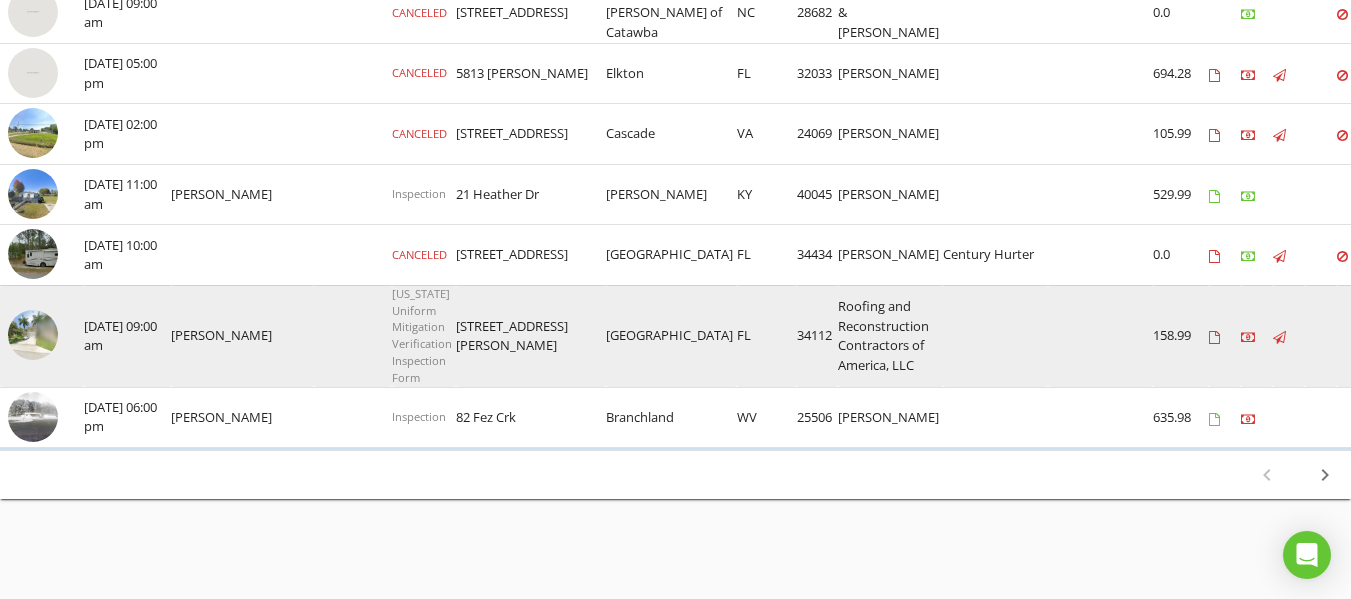 click at bounding box center [353, 336] 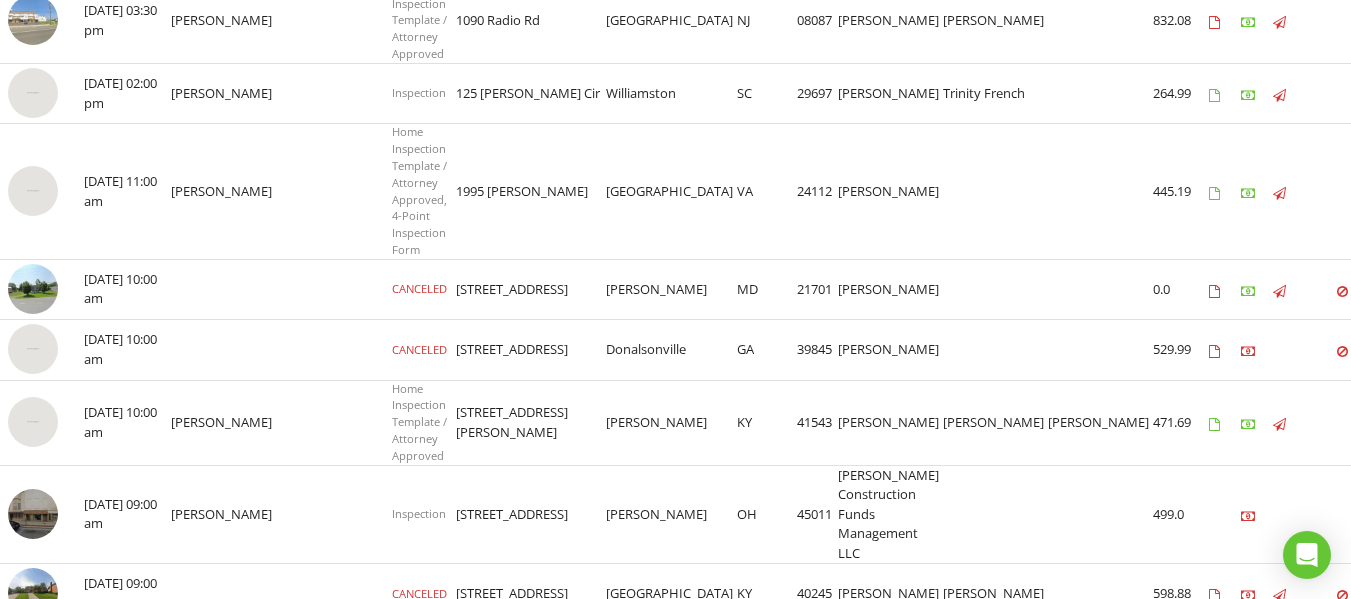 scroll, scrollTop: 0, scrollLeft: 0, axis: both 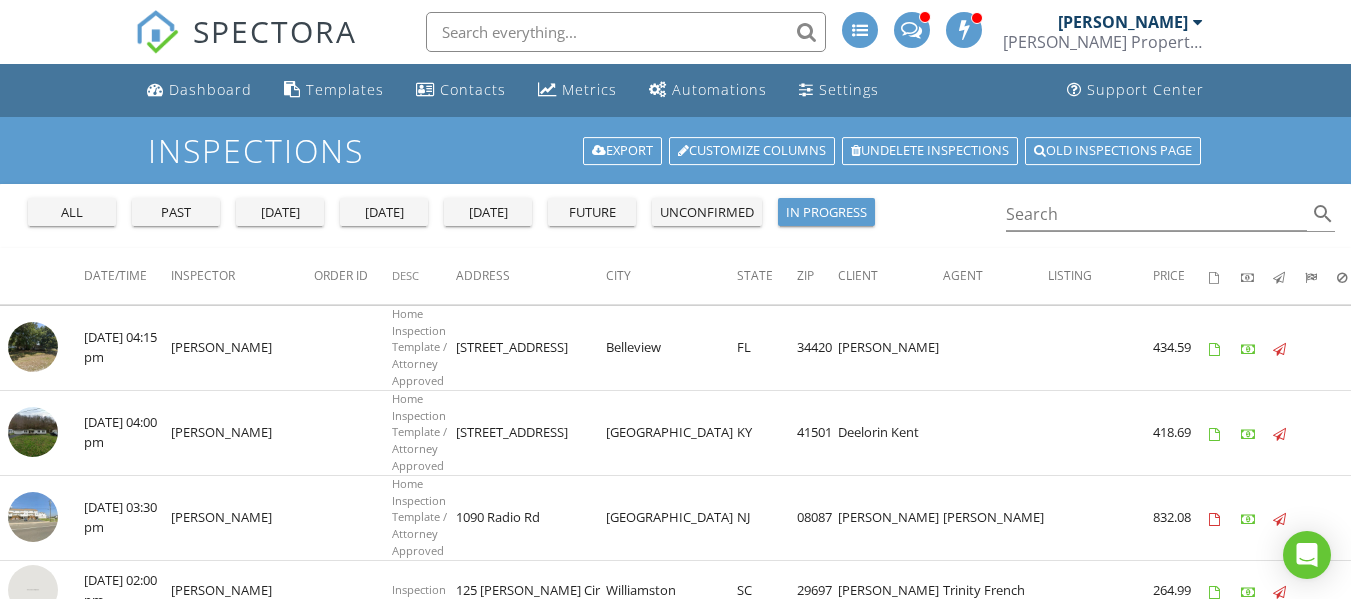 click on "[PERSON_NAME]" at bounding box center [1123, 22] 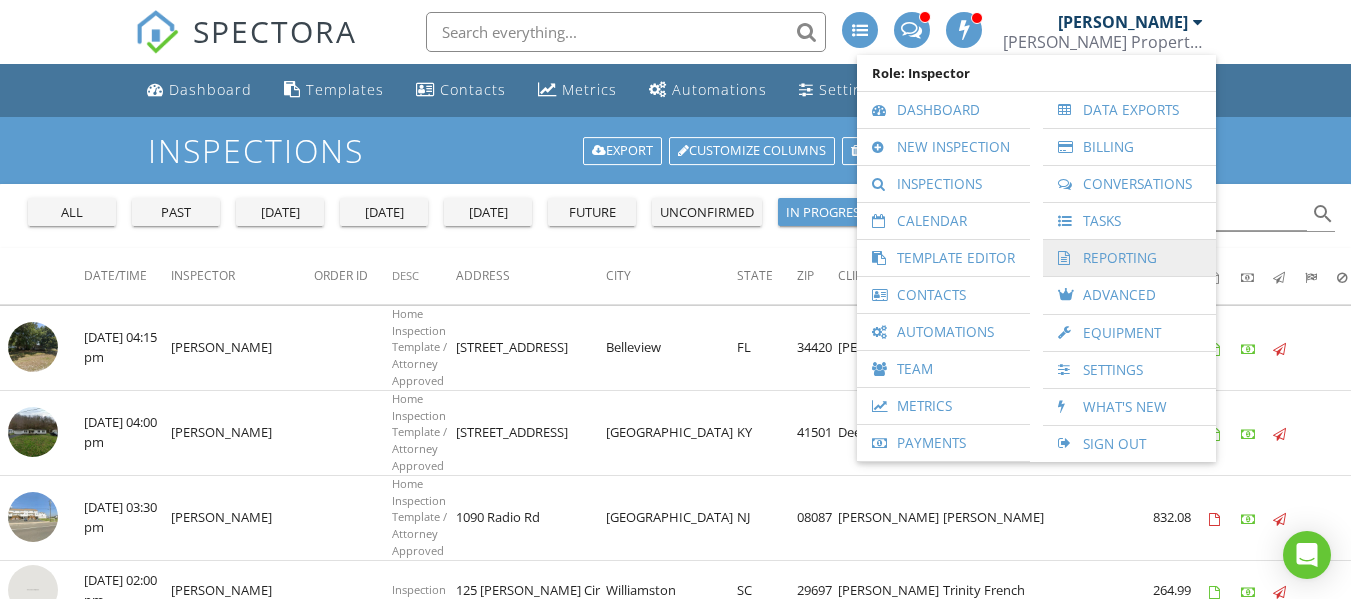 click on "Reporting" at bounding box center [1129, 258] 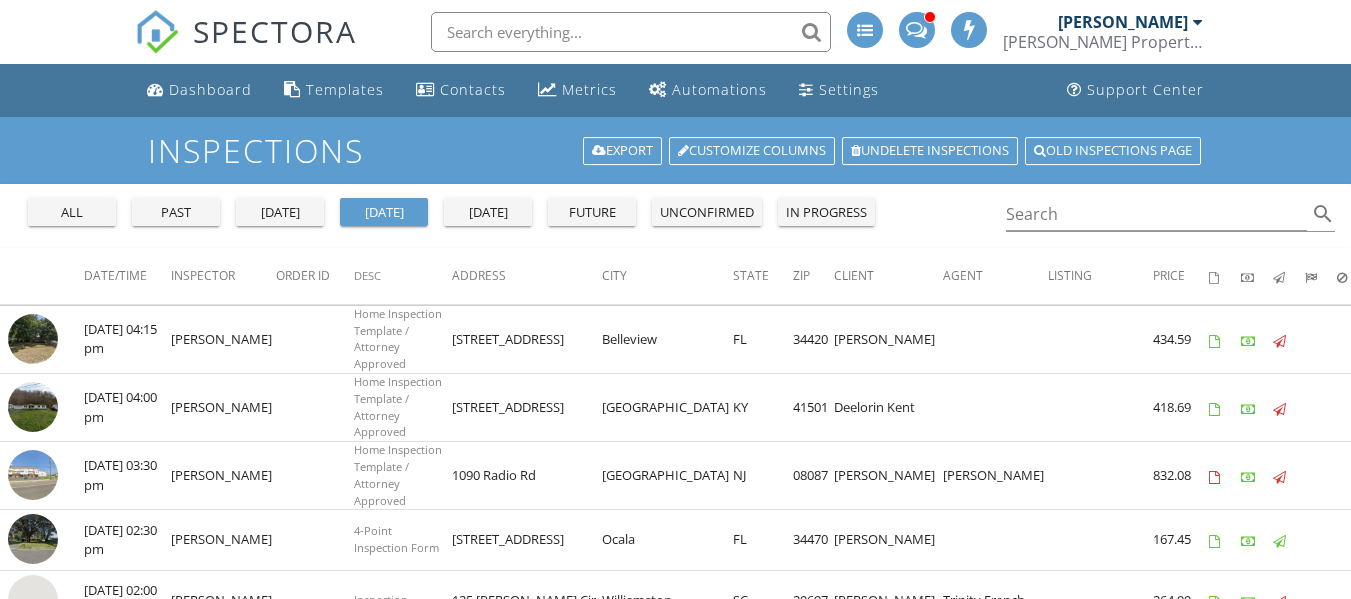 scroll, scrollTop: 0, scrollLeft: 0, axis: both 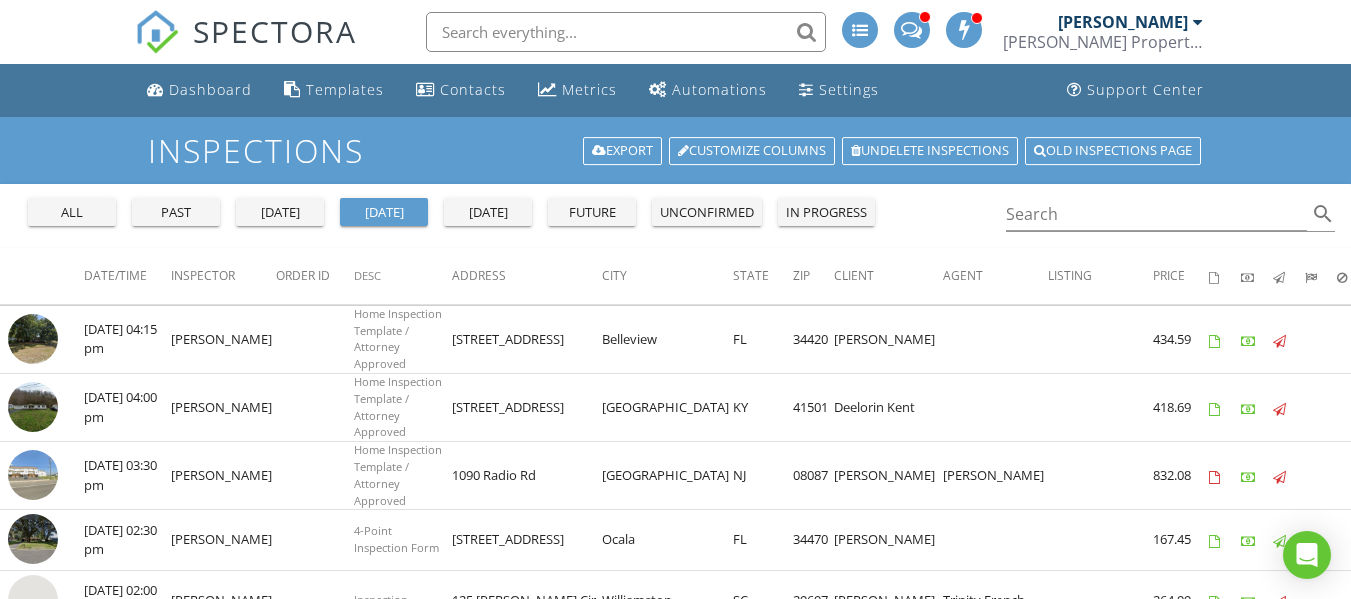 click on "in progress" at bounding box center (826, 213) 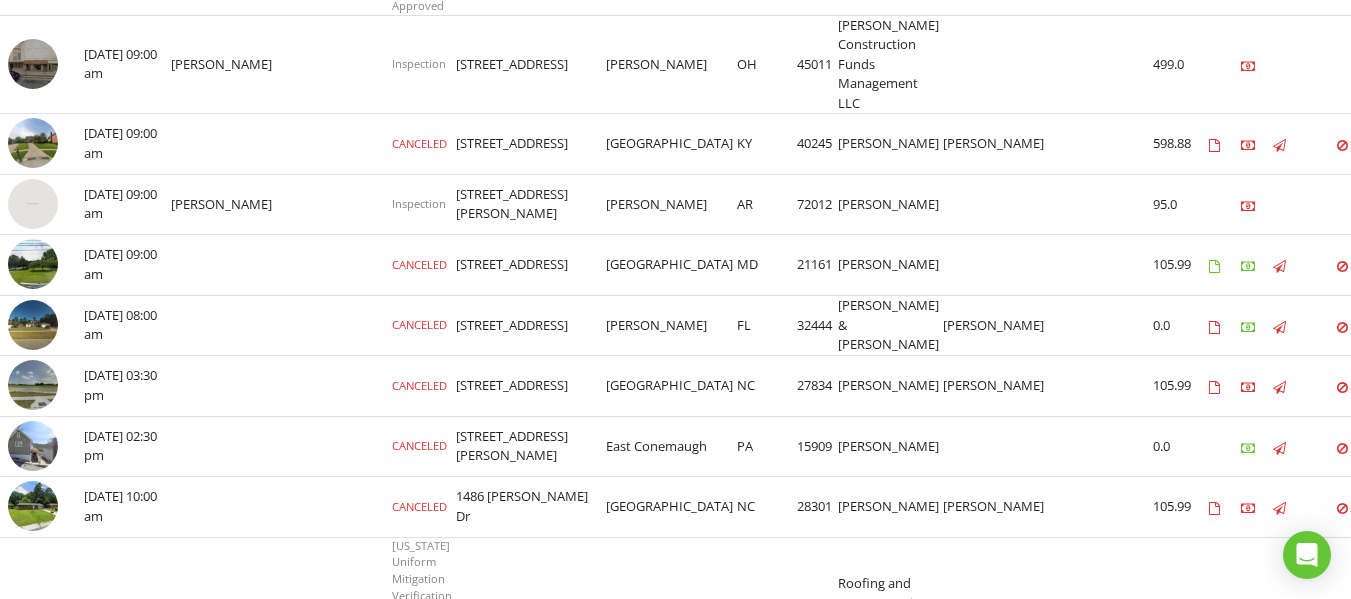 scroll, scrollTop: 1729, scrollLeft: 0, axis: vertical 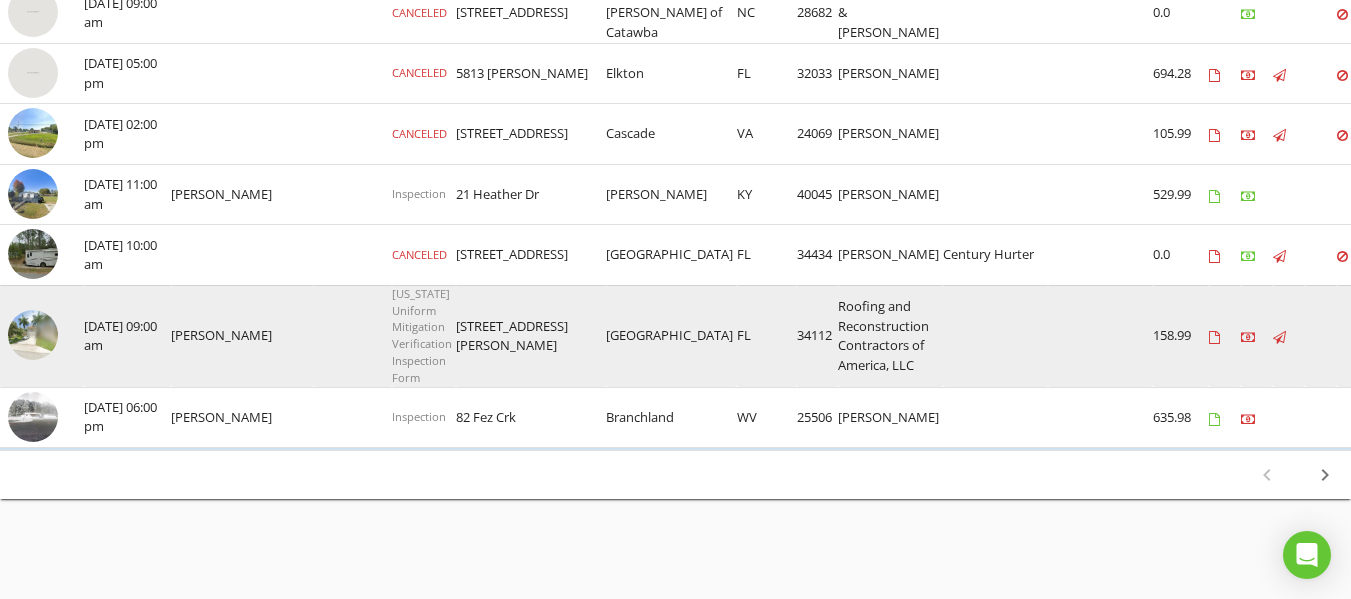 click at bounding box center [33, 335] 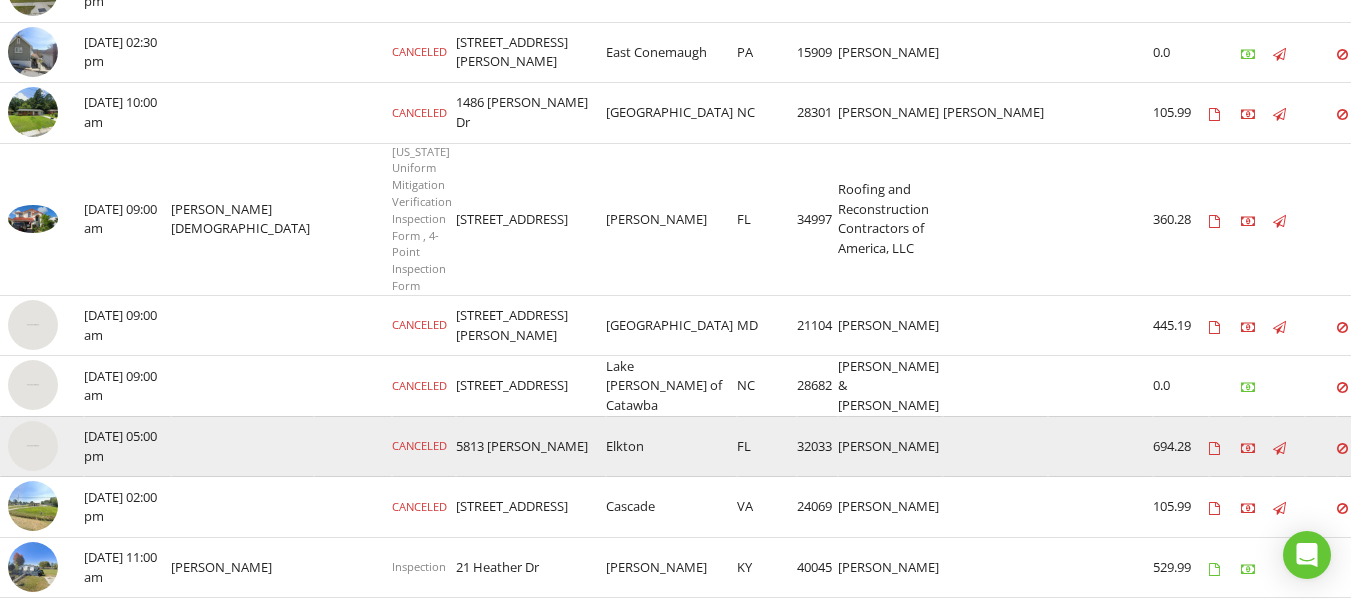 scroll, scrollTop: 1320, scrollLeft: 0, axis: vertical 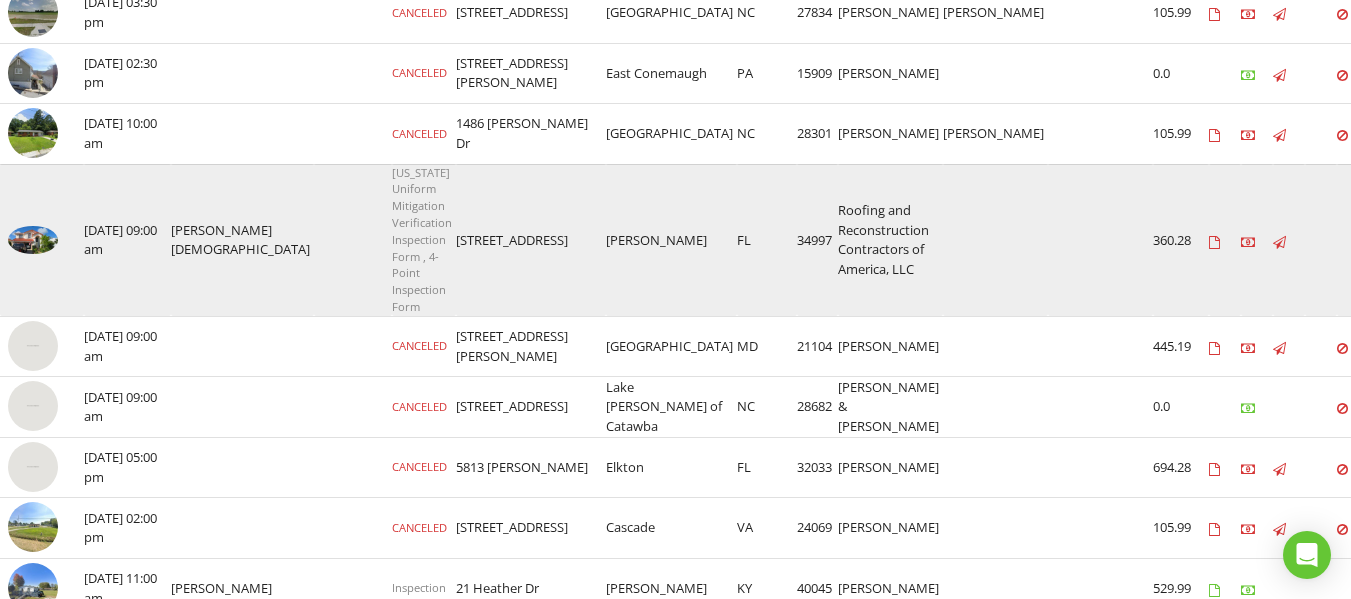 click at bounding box center (33, 240) 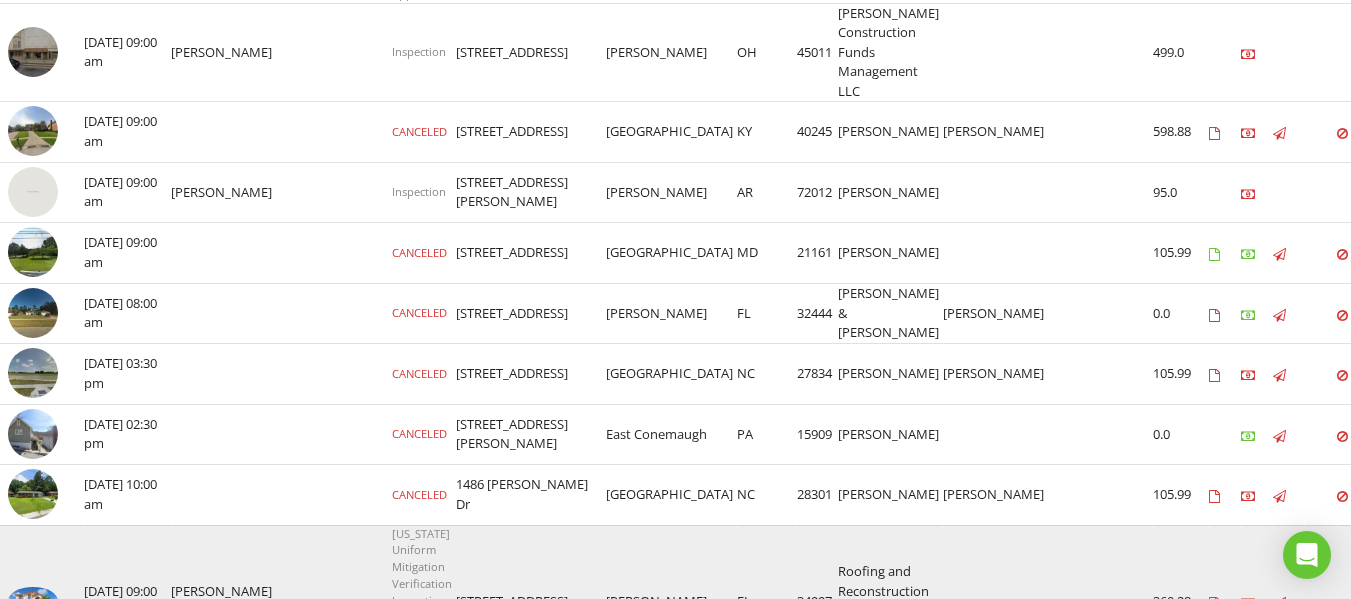 scroll, scrollTop: 958, scrollLeft: 0, axis: vertical 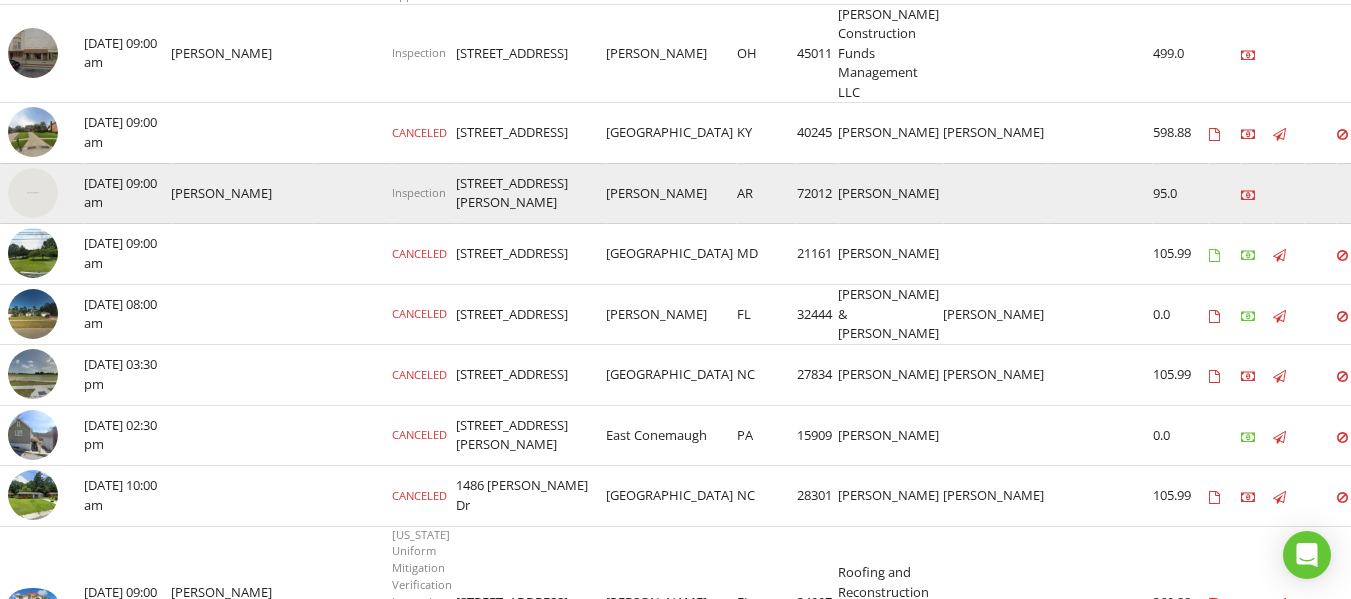 click at bounding box center (33, 193) 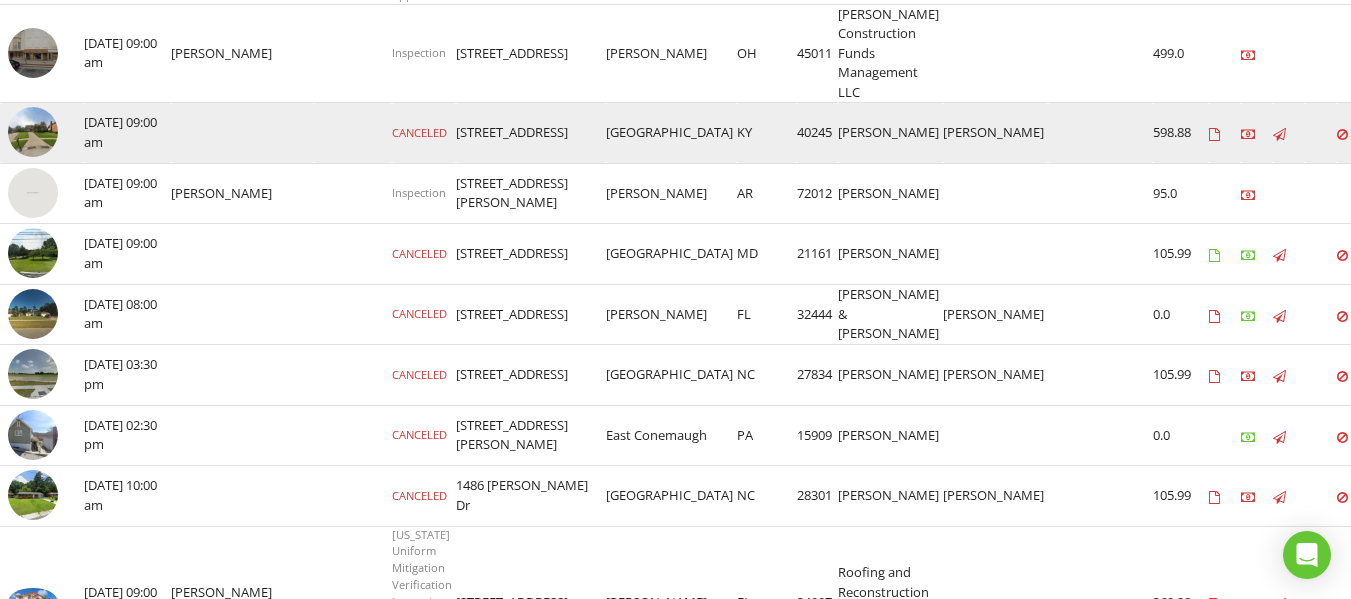 click at bounding box center (33, 132) 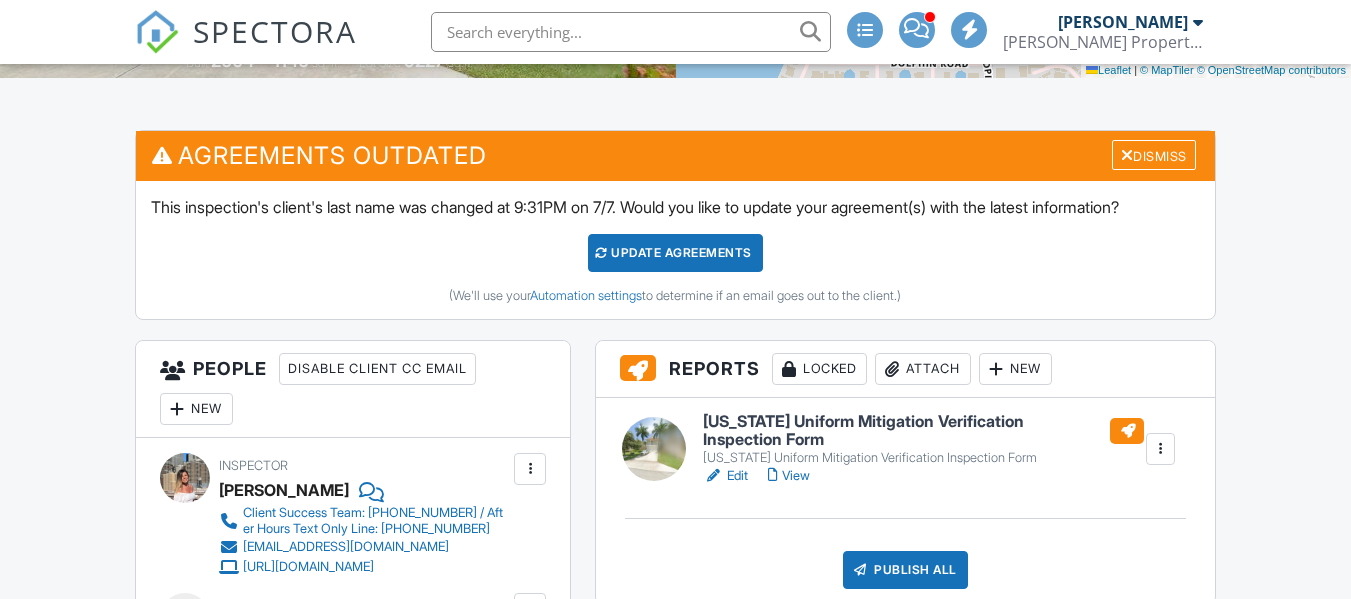scroll, scrollTop: 456, scrollLeft: 0, axis: vertical 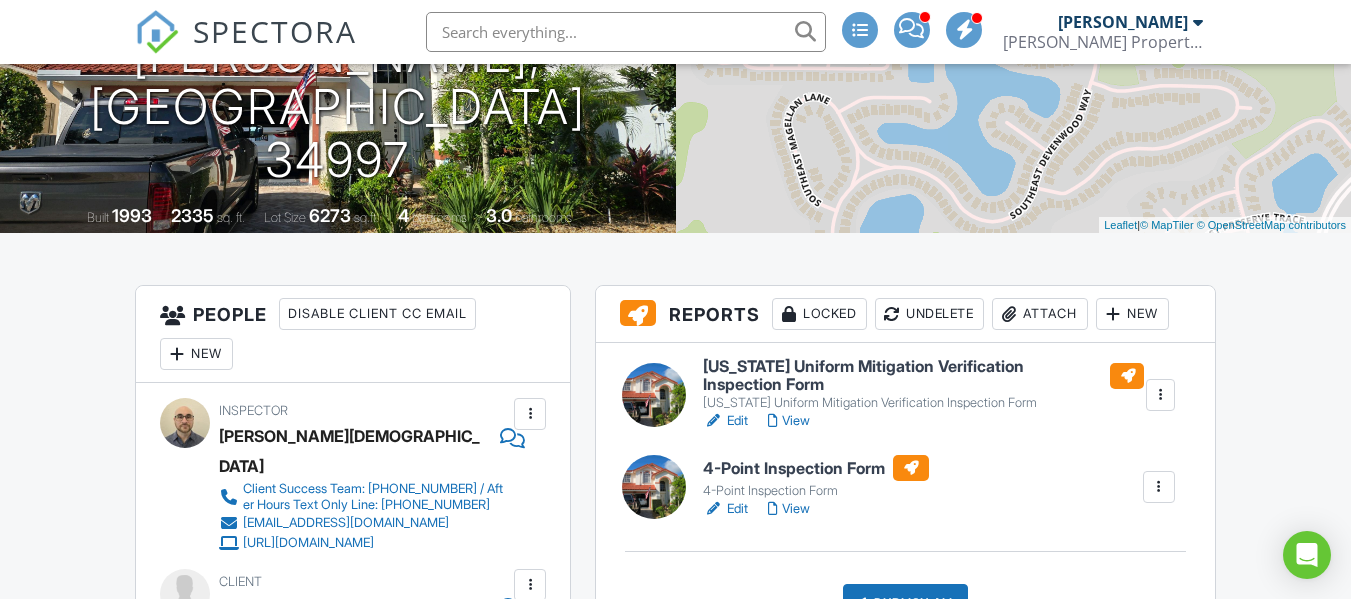 click on "View" at bounding box center (789, 509) 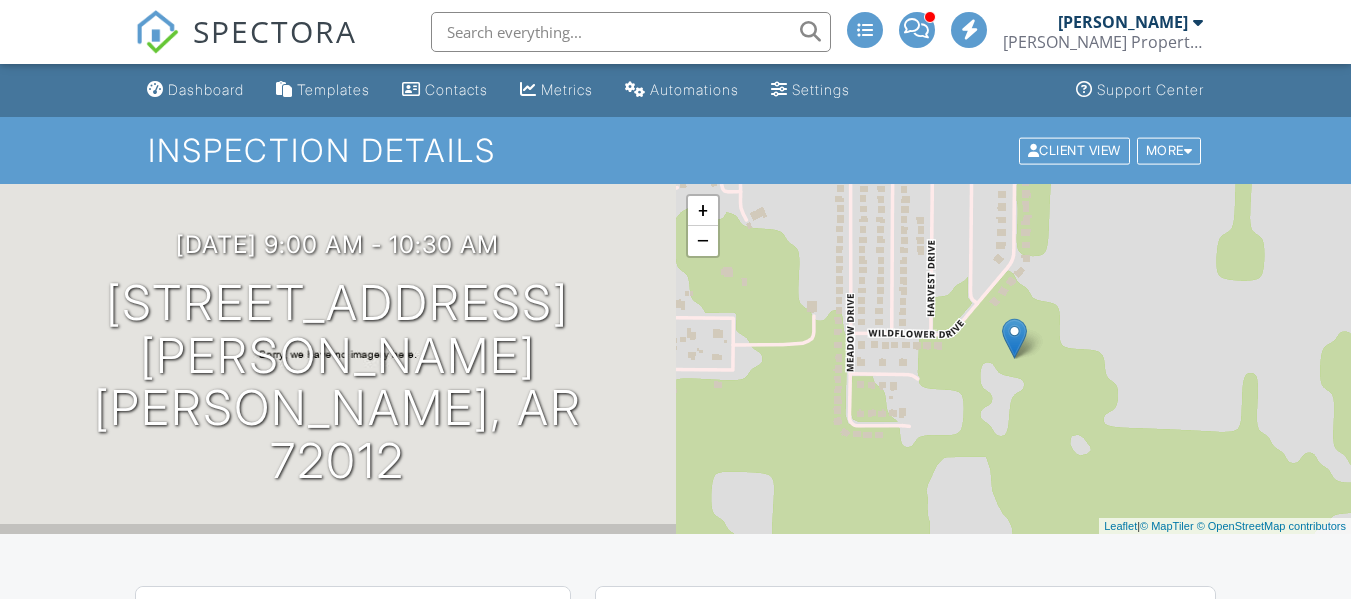 scroll, scrollTop: 402, scrollLeft: 0, axis: vertical 